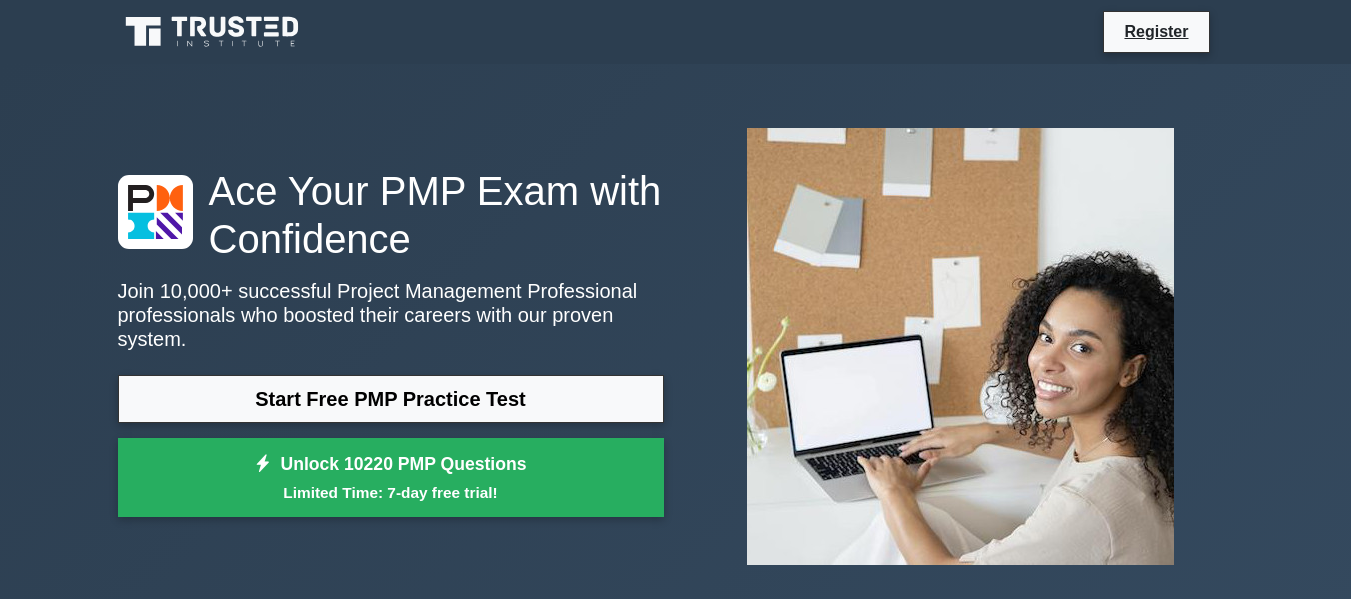 scroll, scrollTop: 0, scrollLeft: 0, axis: both 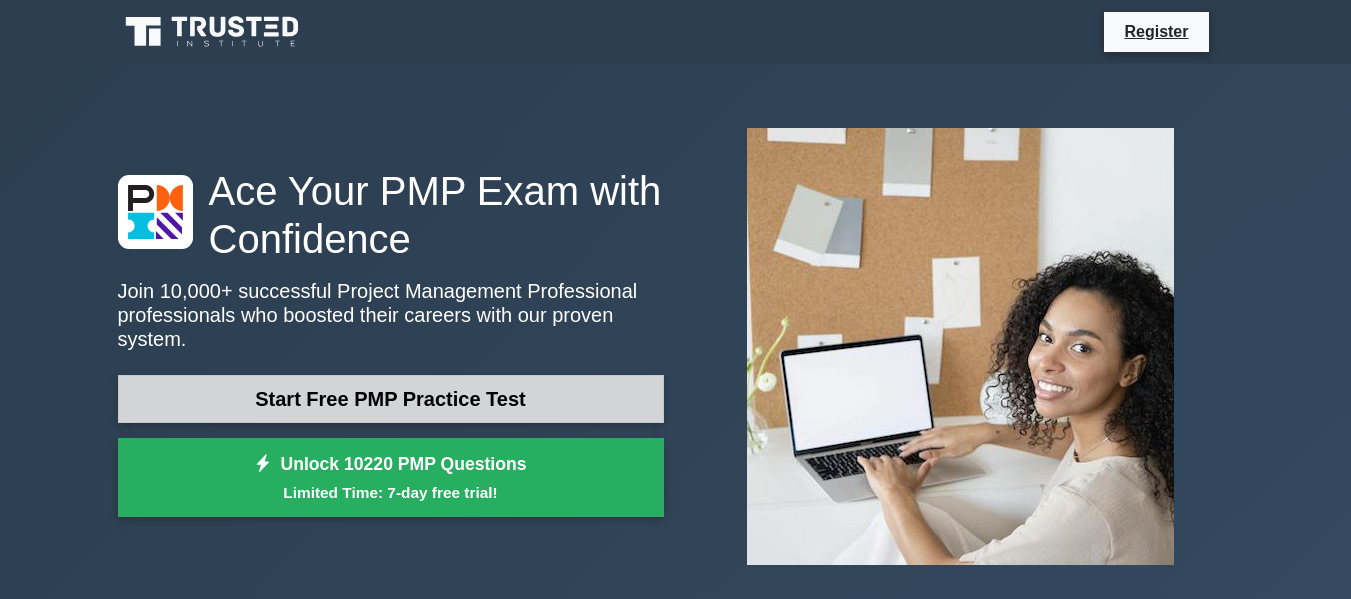 click on "Start Free PMP Practice Test" at bounding box center [391, 399] 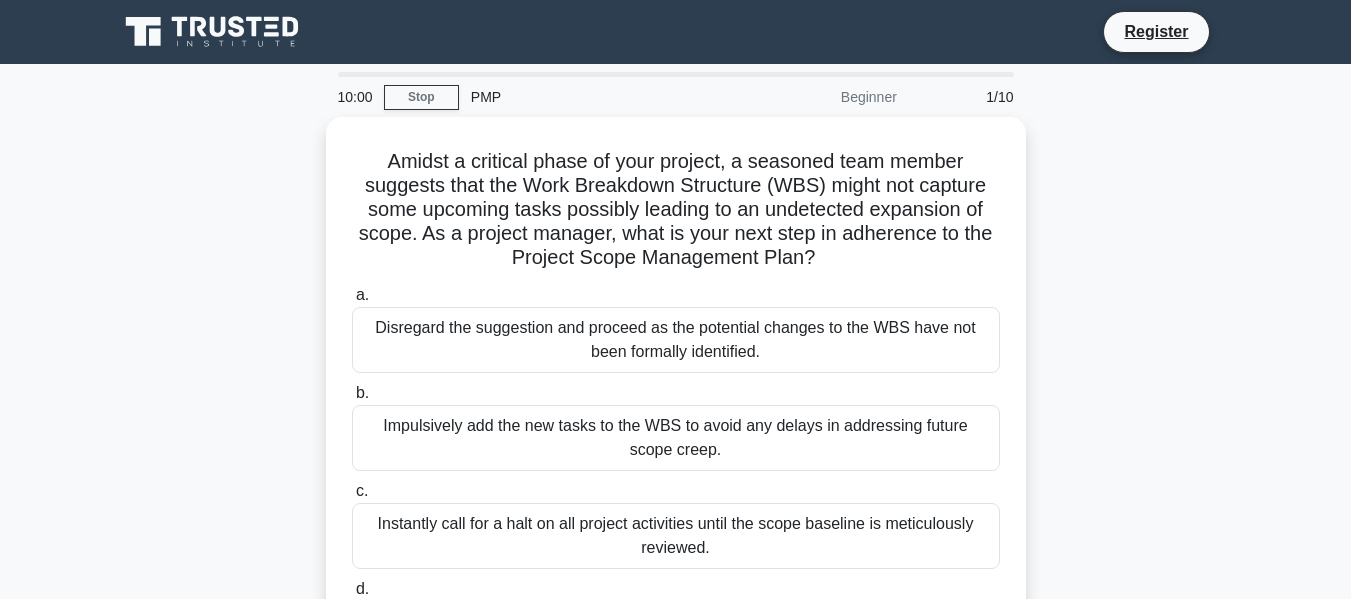 scroll, scrollTop: 0, scrollLeft: 0, axis: both 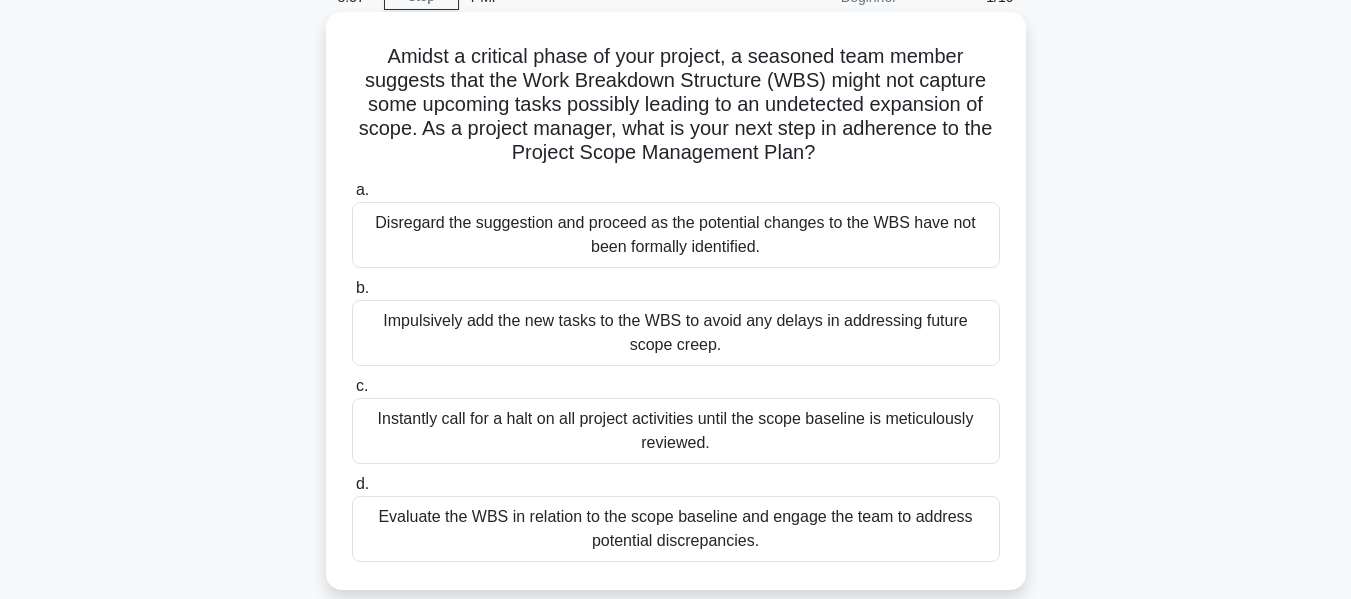 click on "Disregard the suggestion and proceed as the potential changes to the WBS have not been formally identified." at bounding box center (676, 235) 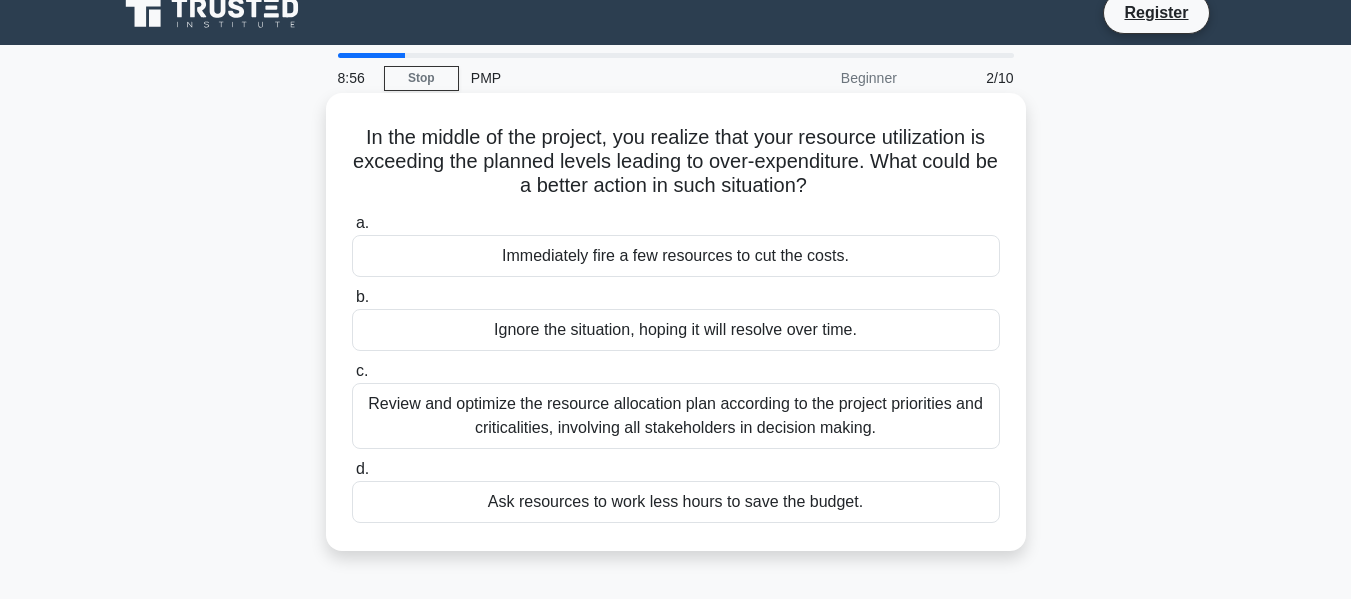 scroll, scrollTop: 0, scrollLeft: 0, axis: both 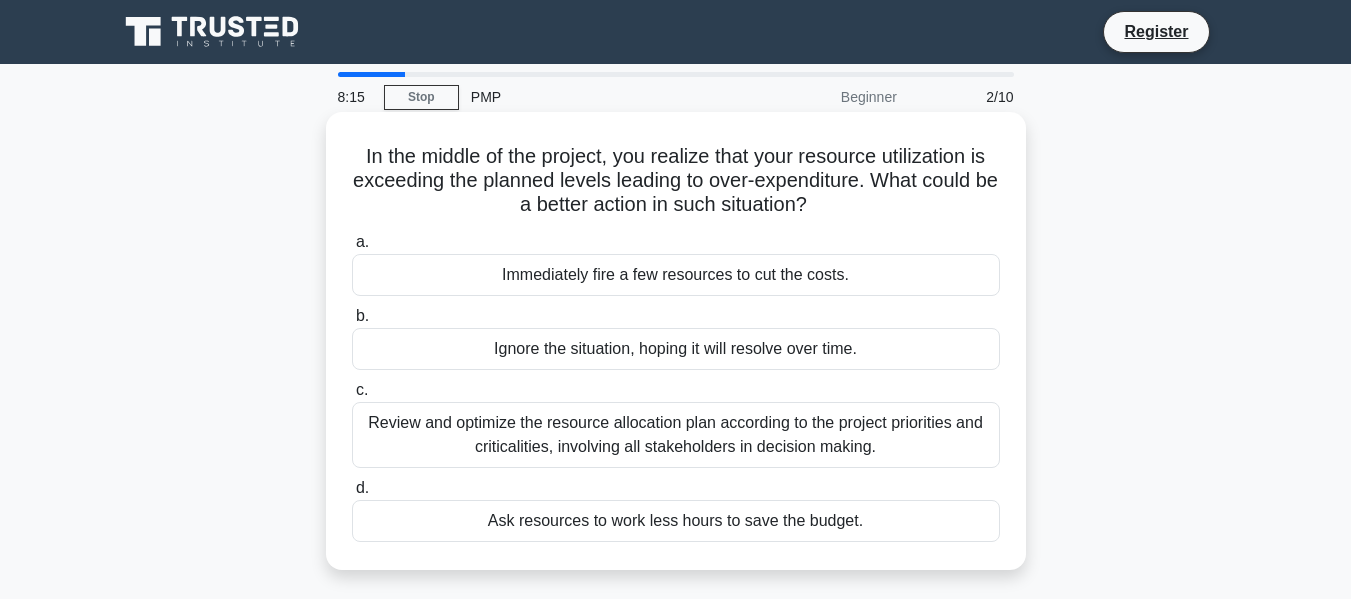 click on "Review and optimize the resource allocation plan according to the project priorities and criticalities, involving all stakeholders in decision making." at bounding box center (676, 435) 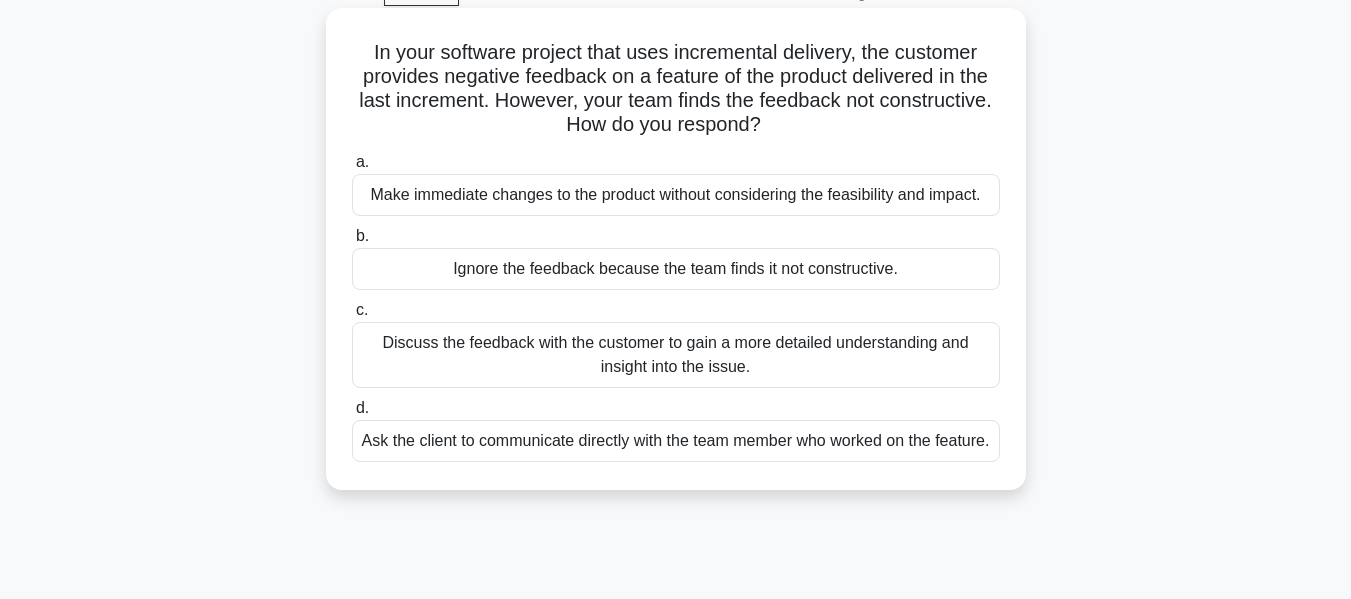 scroll, scrollTop: 200, scrollLeft: 0, axis: vertical 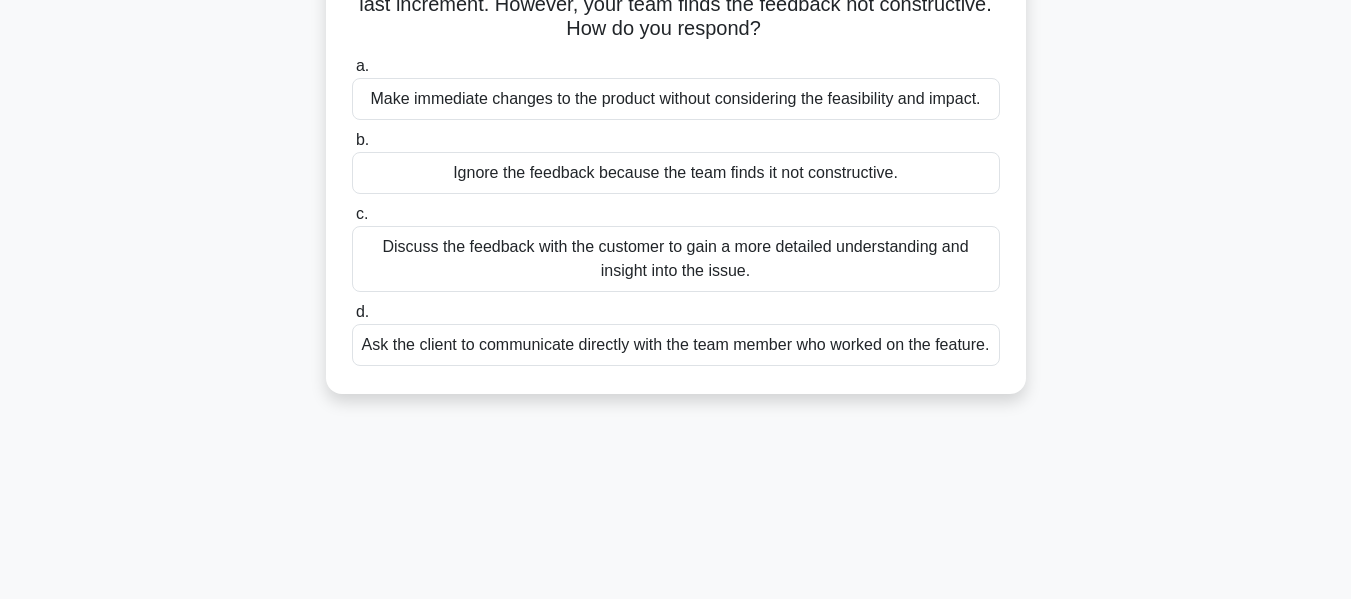 click on "Discuss the feedback with the customer to gain a more detailed understanding and insight into the issue." at bounding box center (676, 259) 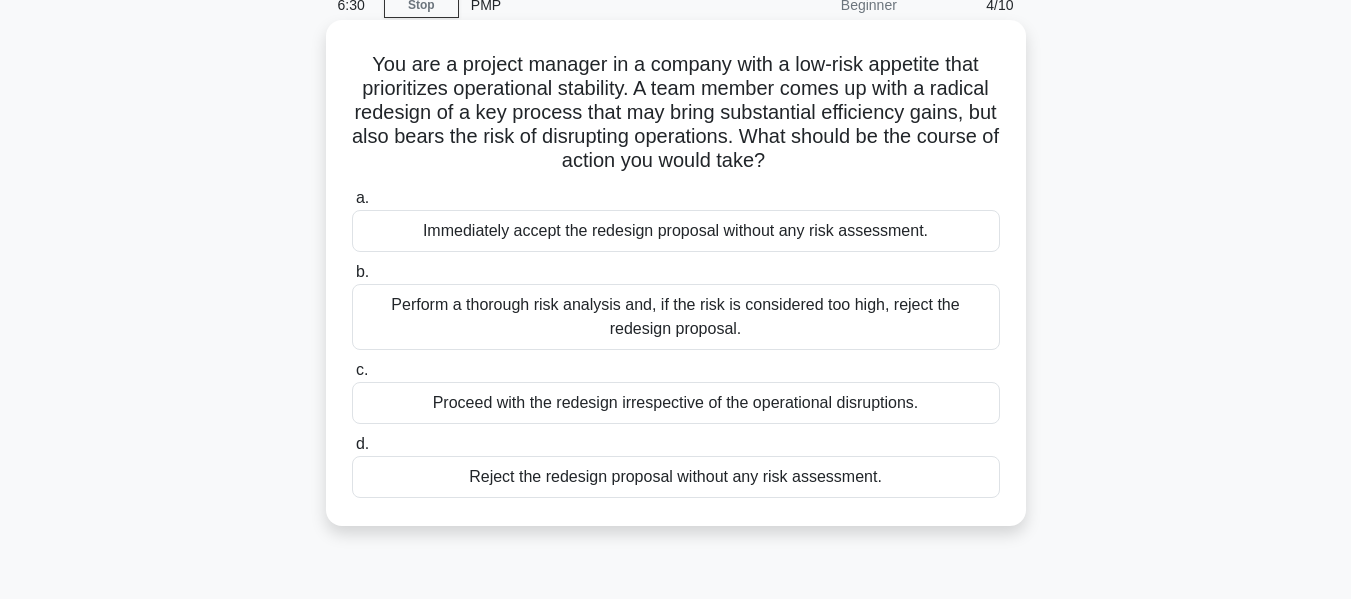 scroll, scrollTop: 126, scrollLeft: 0, axis: vertical 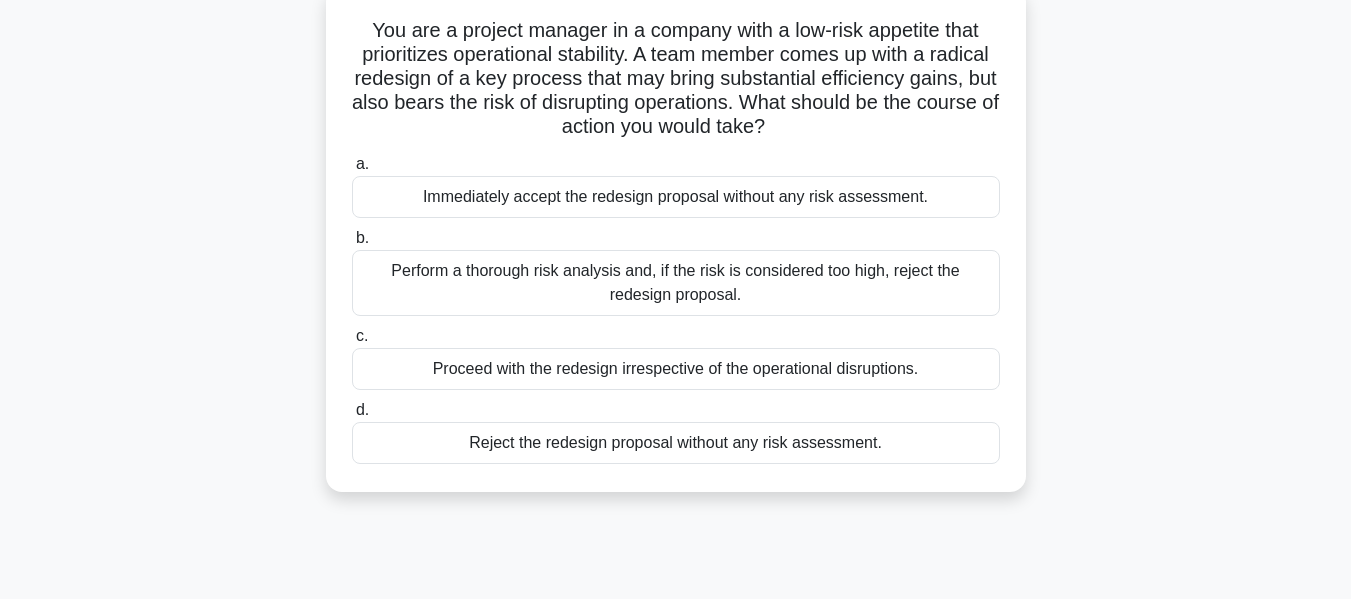click on "Reject the redesign proposal without any risk assessment." at bounding box center [676, 443] 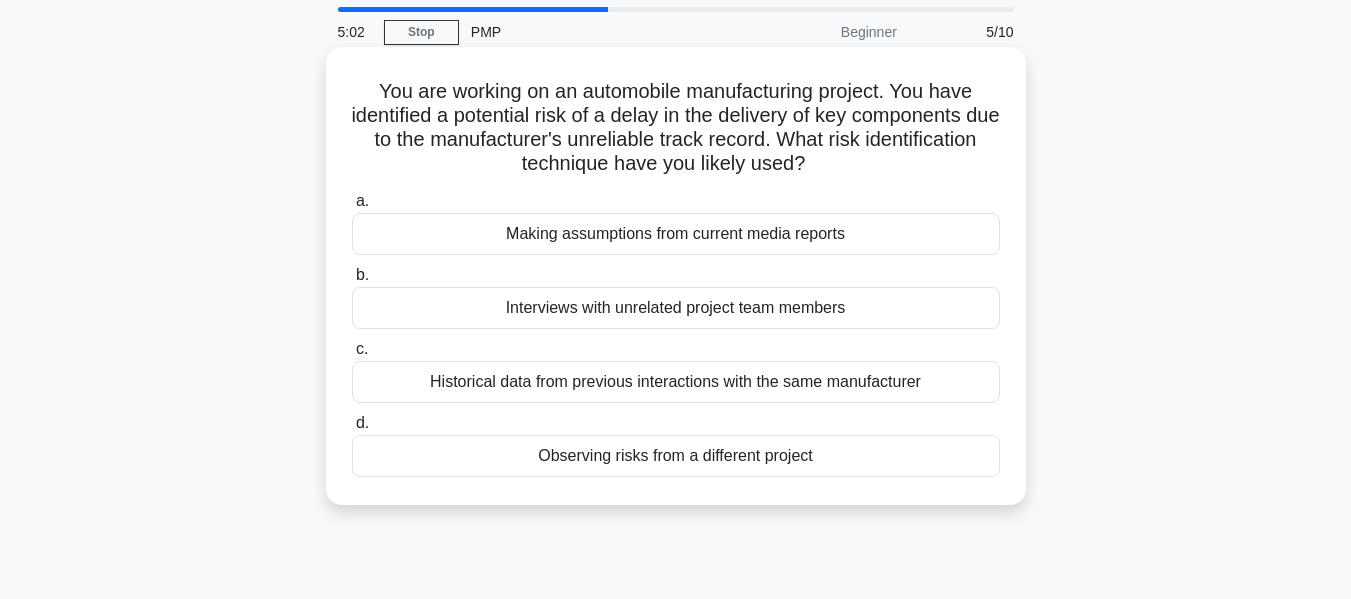 scroll, scrollTop: 100, scrollLeft: 0, axis: vertical 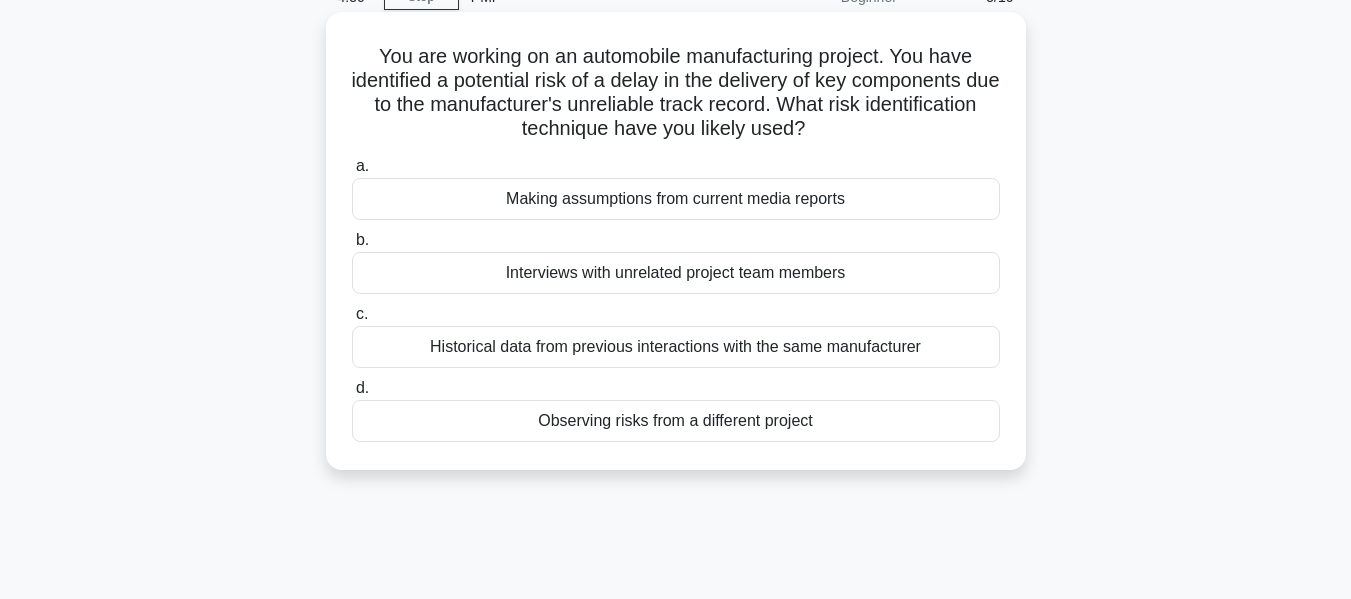 click on "Historical data from previous interactions with the same manufacturer" at bounding box center (676, 347) 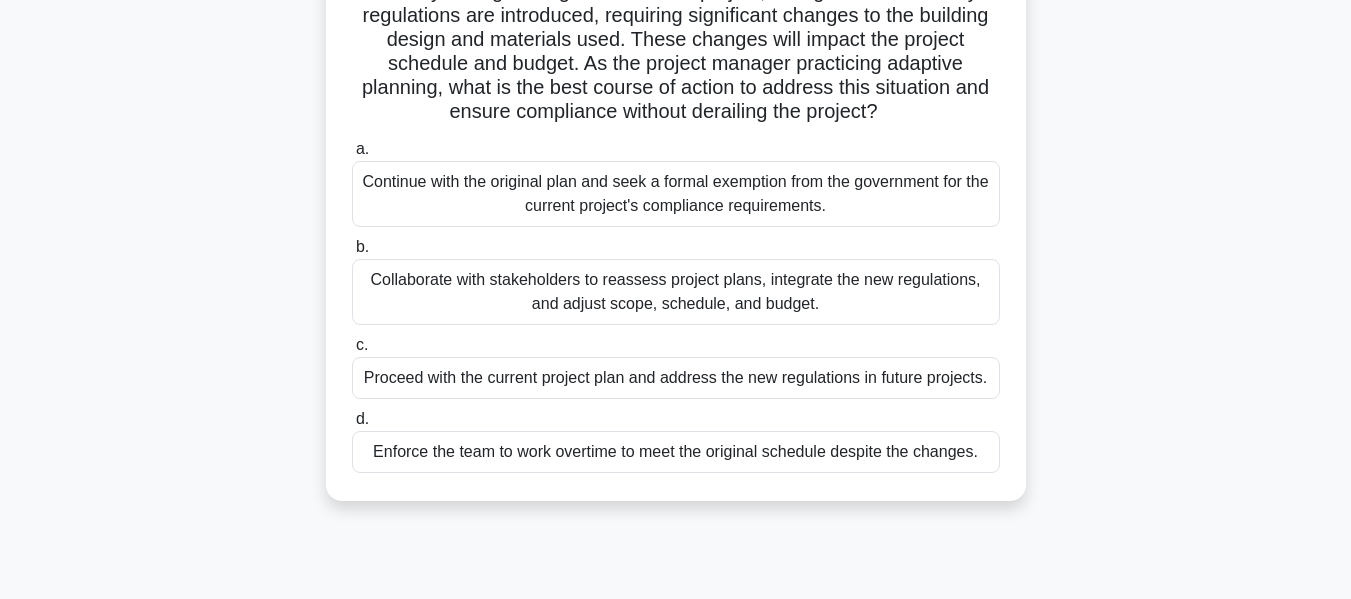 scroll, scrollTop: 200, scrollLeft: 0, axis: vertical 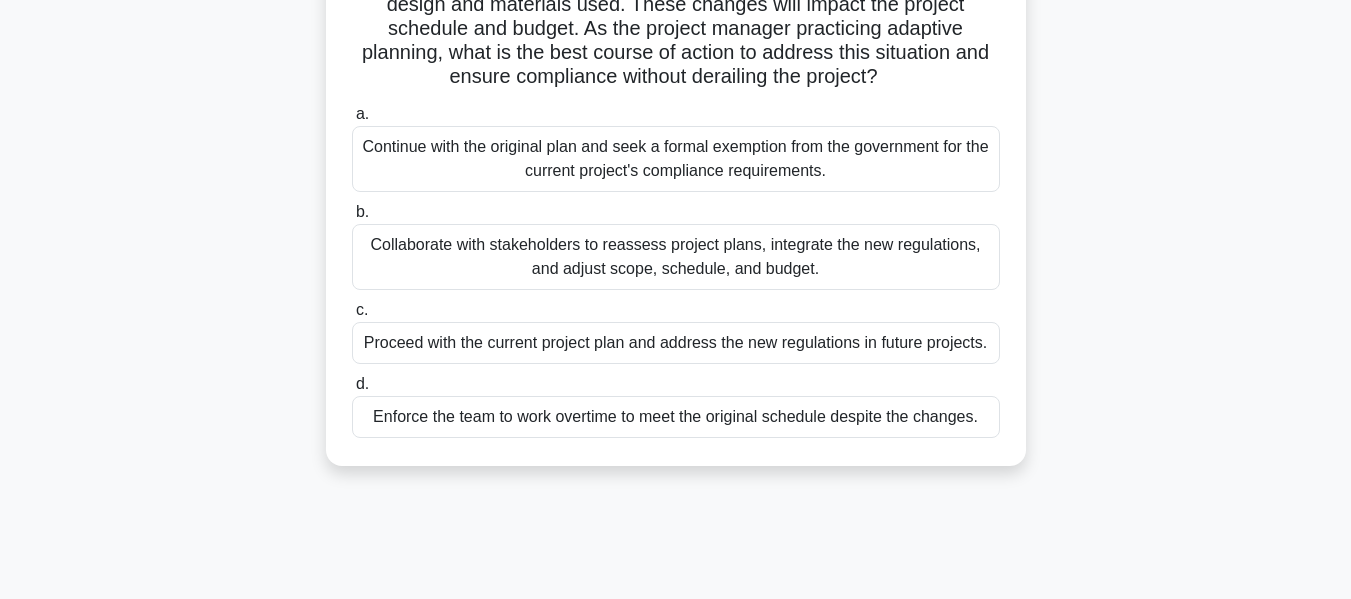 click on "Collaborate with stakeholders to reassess project plans, integrate the new regulations, and adjust scope, schedule, and budget." at bounding box center [676, 257] 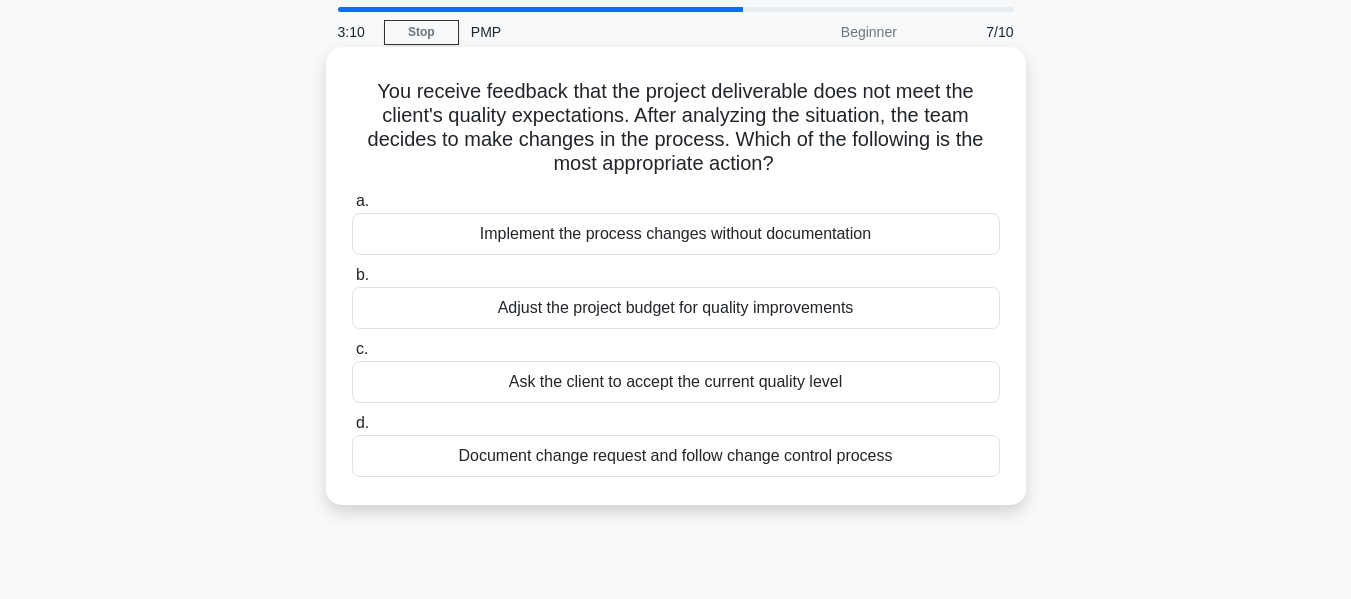 scroll, scrollTop: 100, scrollLeft: 0, axis: vertical 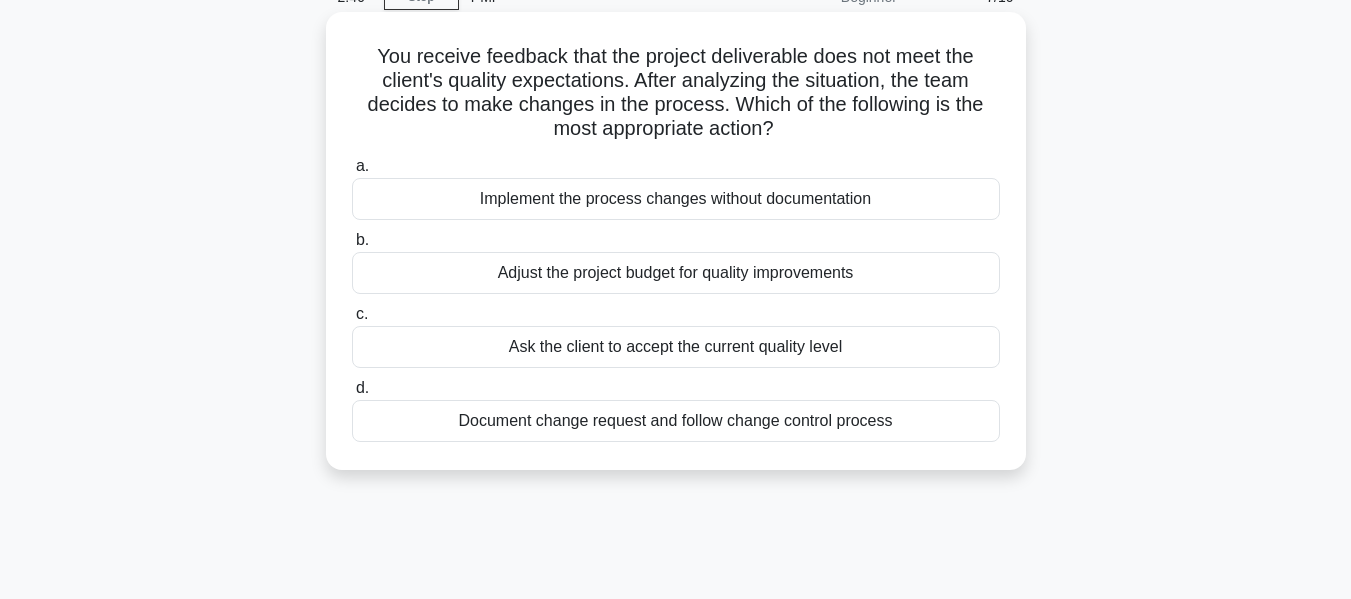 click on "Adjust the project budget for quality improvements" at bounding box center [676, 273] 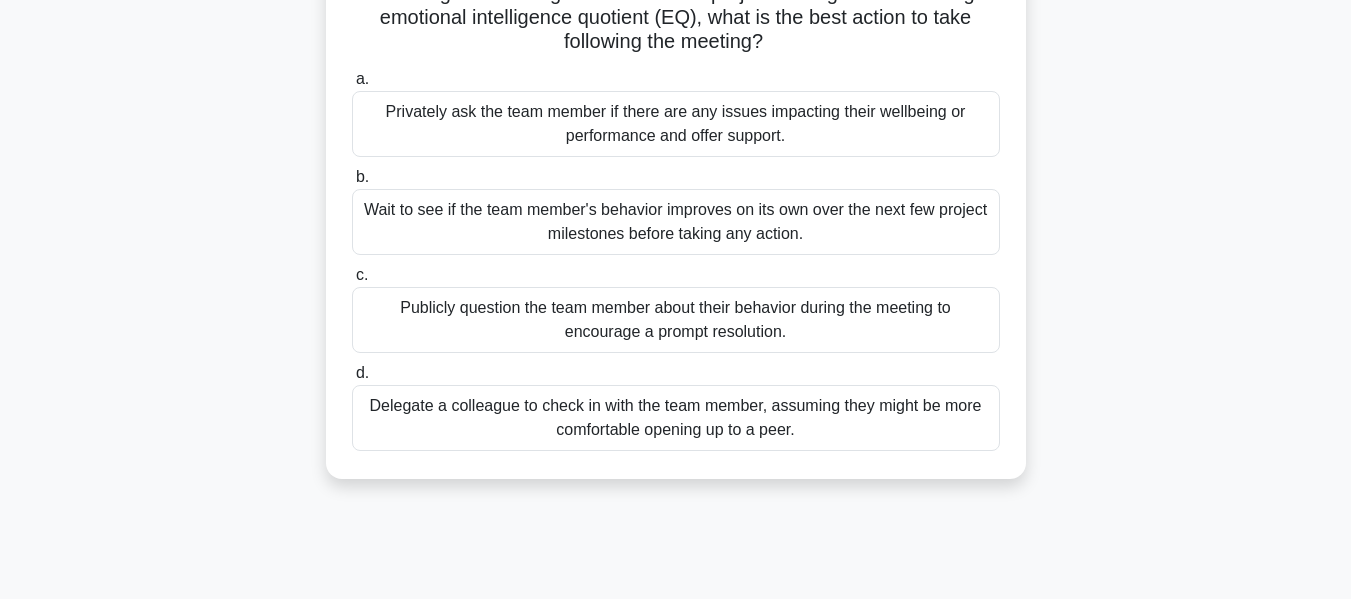 scroll, scrollTop: 200, scrollLeft: 0, axis: vertical 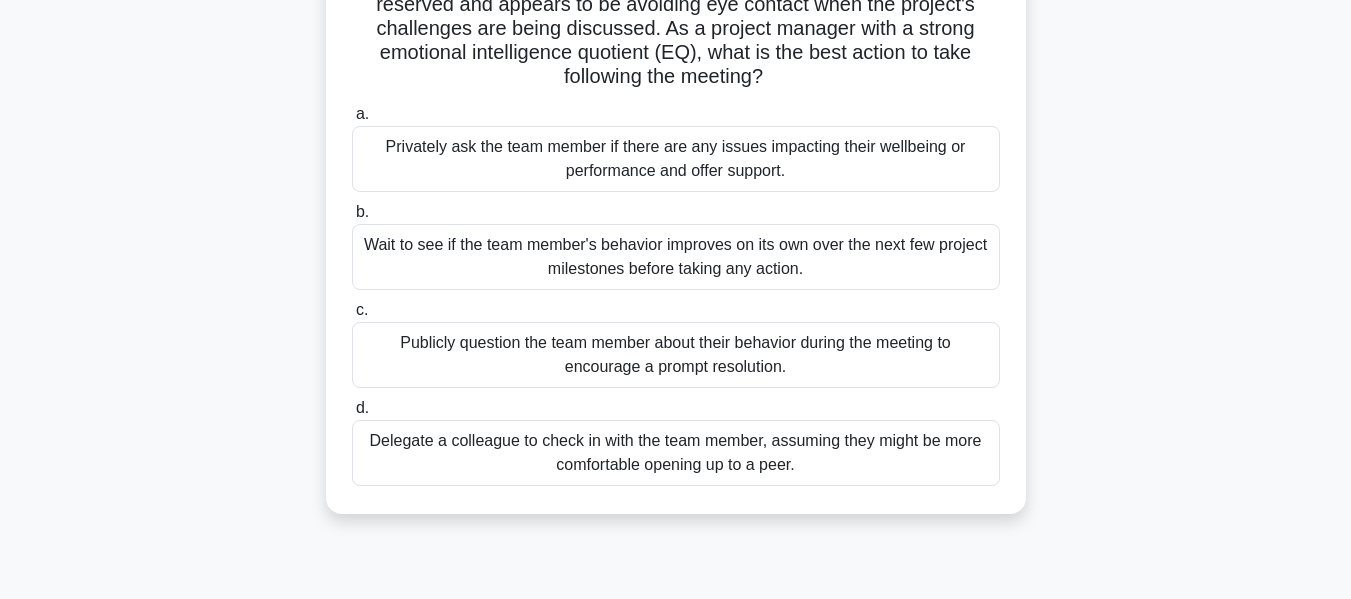 click on "Privately ask the team member if there are any issues impacting their wellbeing or performance and offer support." at bounding box center [676, 159] 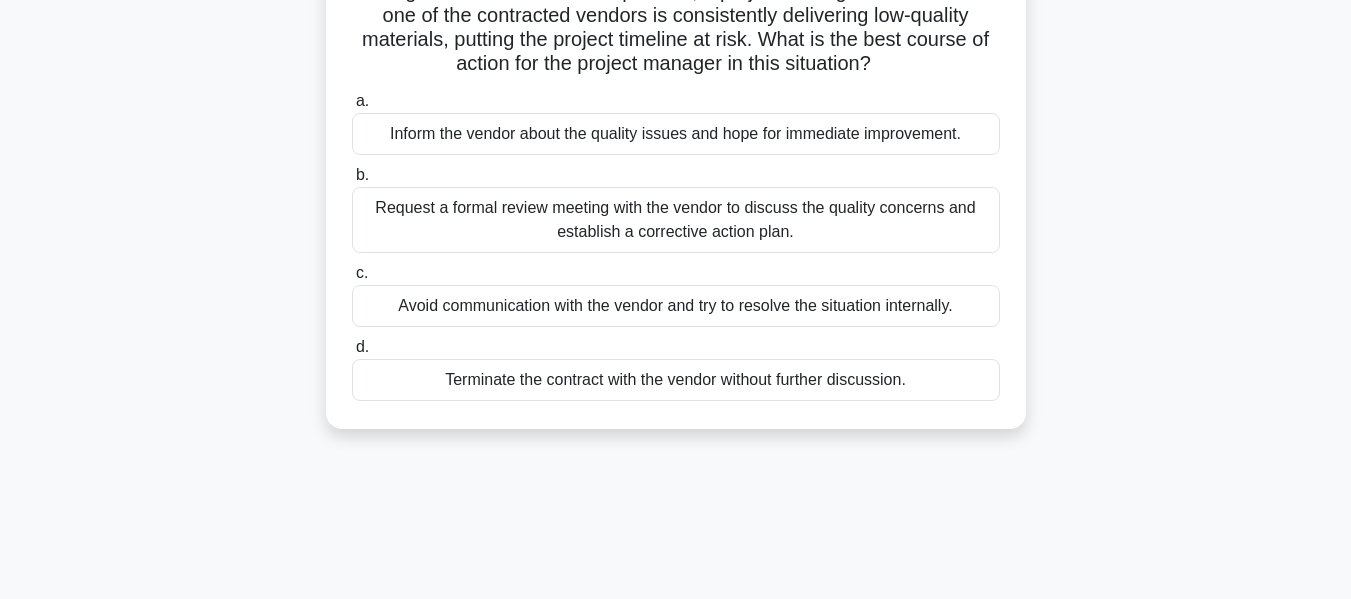 scroll, scrollTop: 200, scrollLeft: 0, axis: vertical 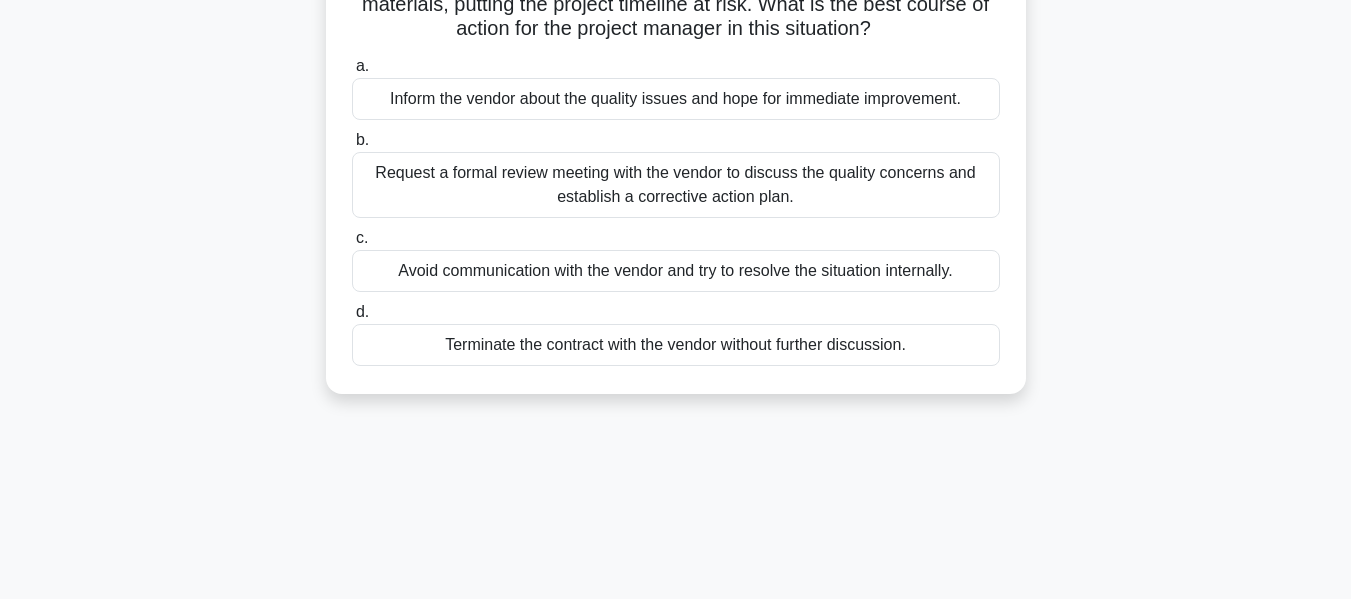 click on "Request a formal review meeting with the vendor to discuss the quality concerns and establish a corrective action plan." at bounding box center [676, 185] 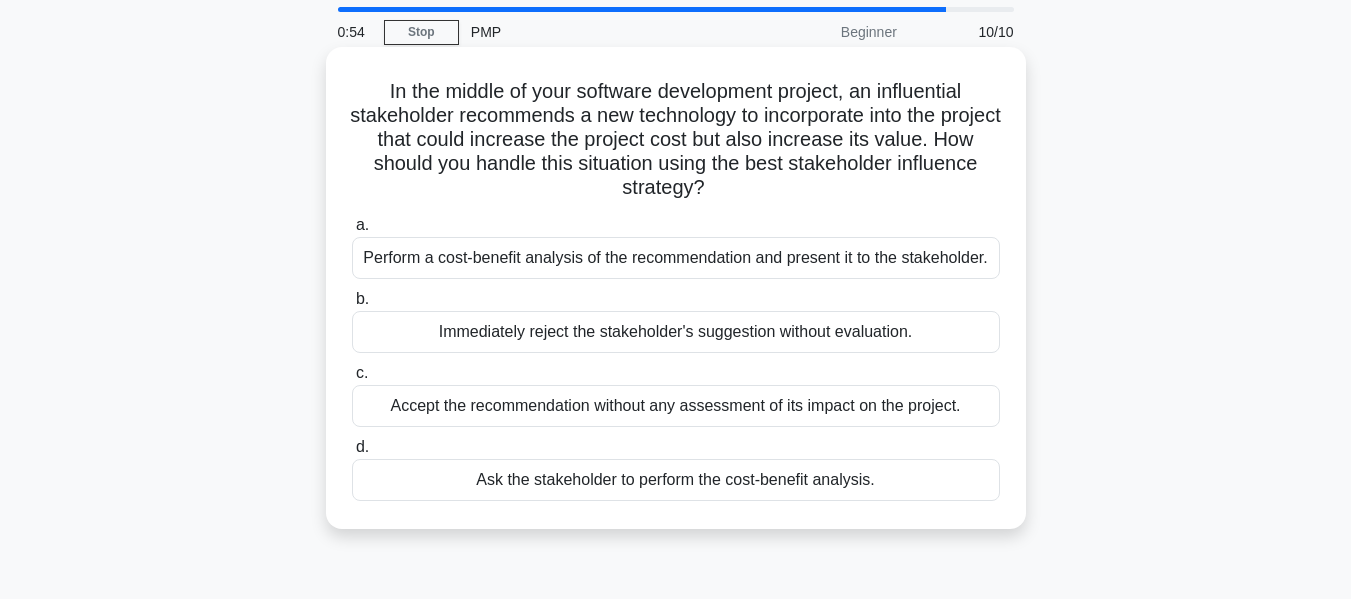 scroll, scrollTop: 100, scrollLeft: 0, axis: vertical 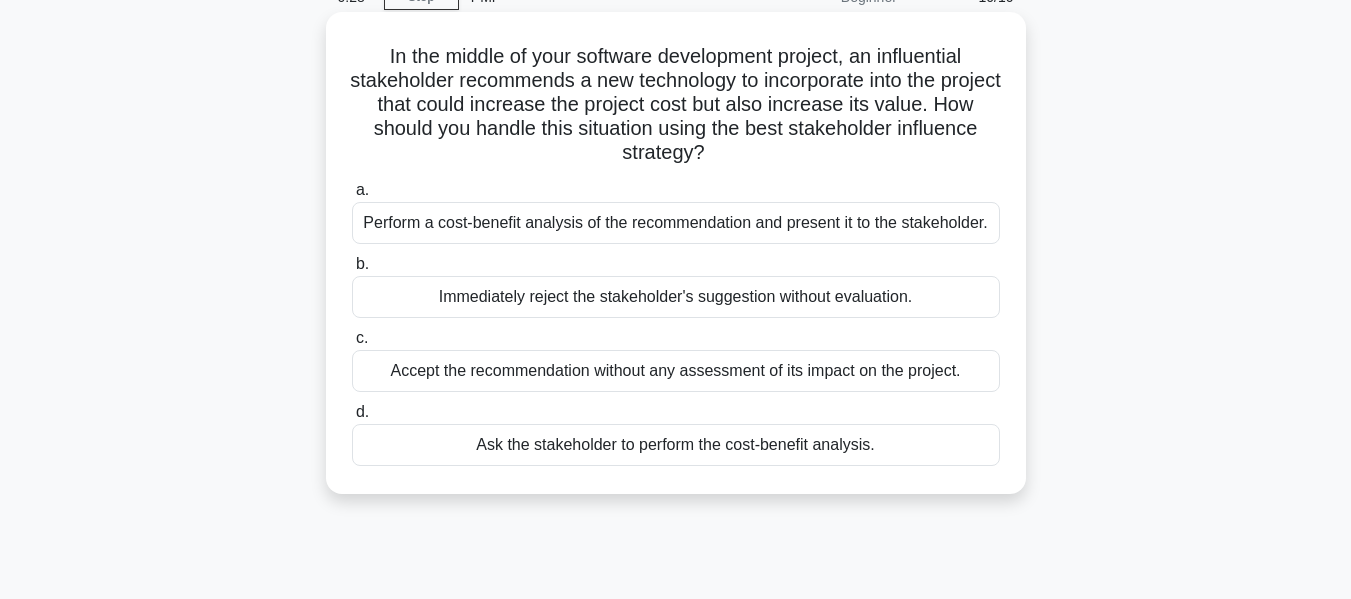 click on "Perform a cost-benefit analysis of the recommendation and present it to the stakeholder." at bounding box center [676, 223] 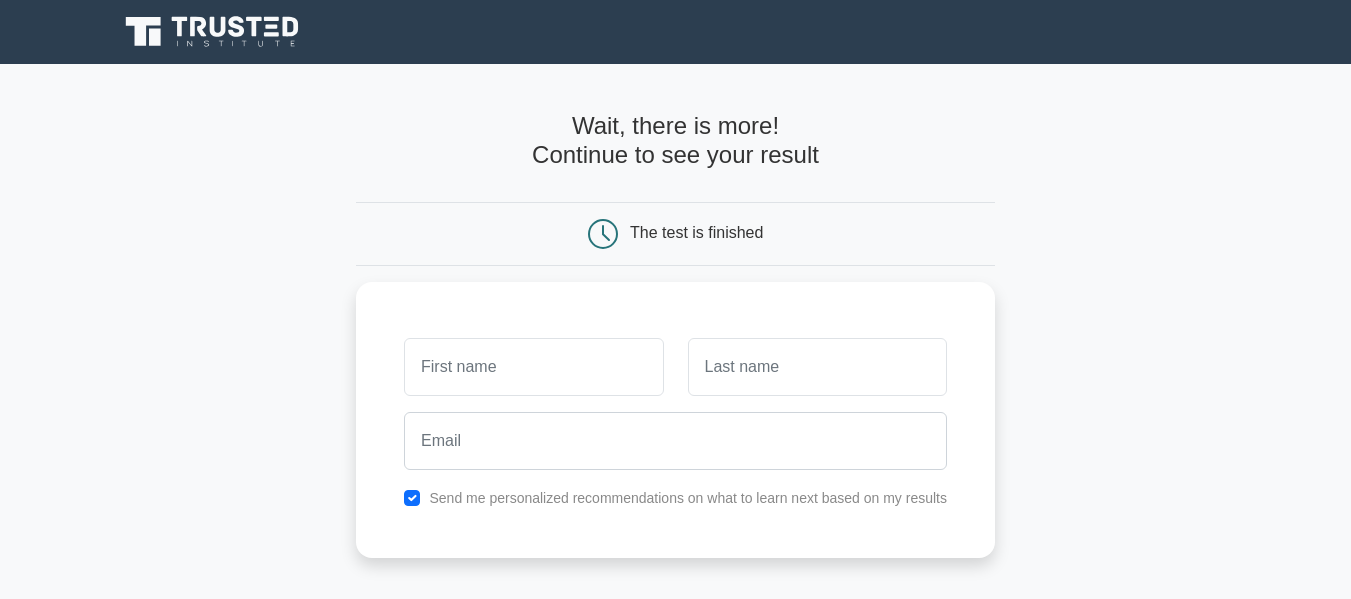 scroll, scrollTop: 0, scrollLeft: 0, axis: both 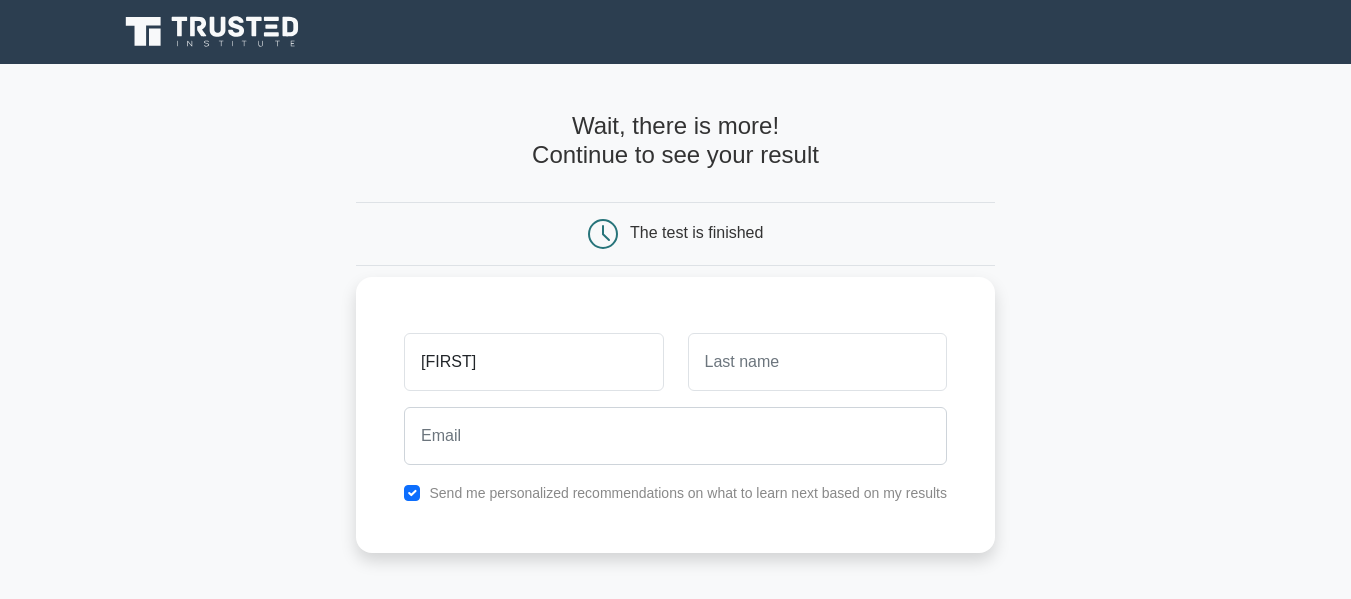 type on "[FIRST]" 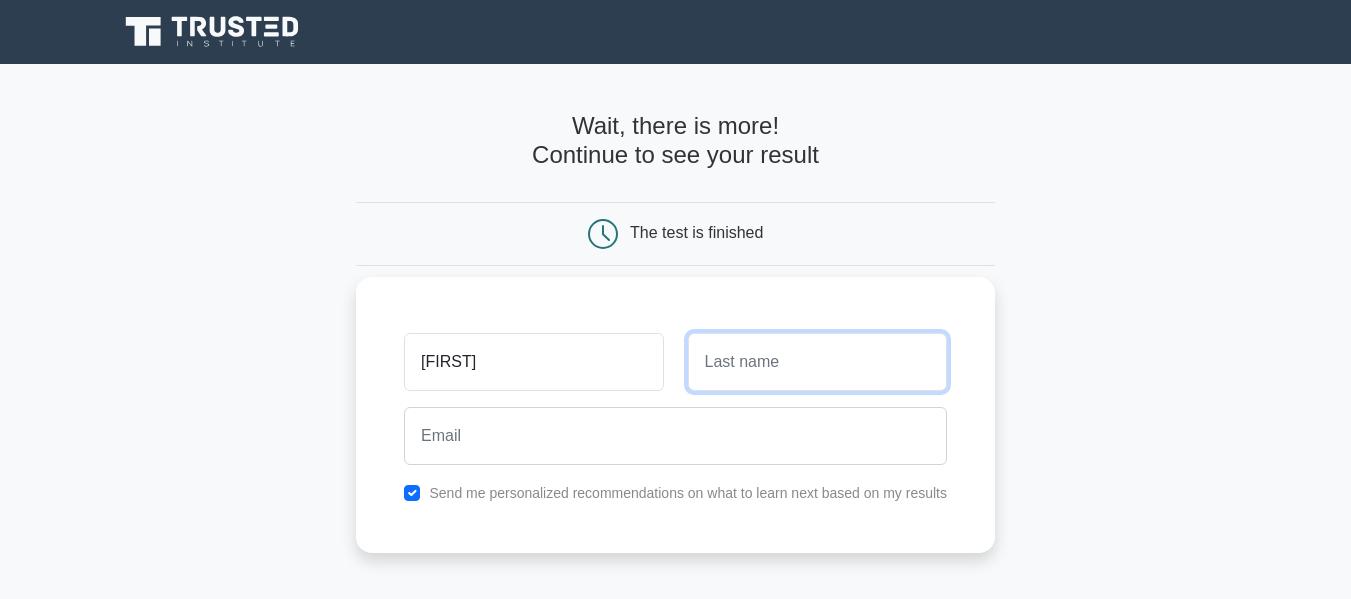click at bounding box center [817, 362] 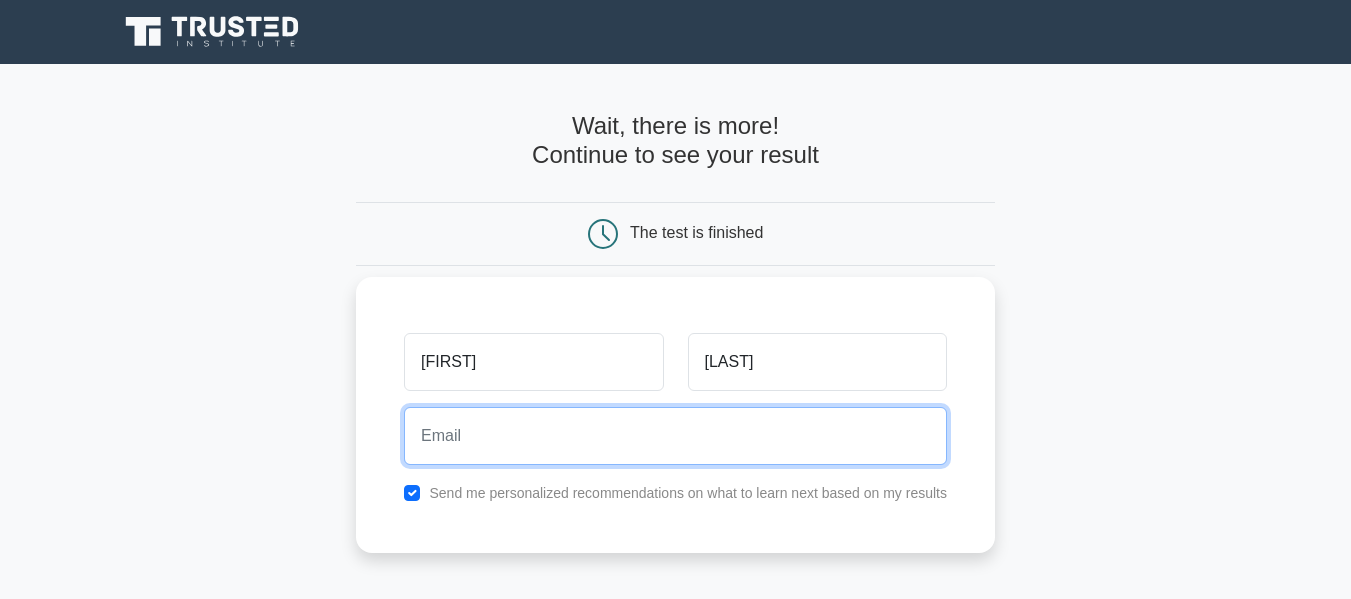 click at bounding box center (675, 436) 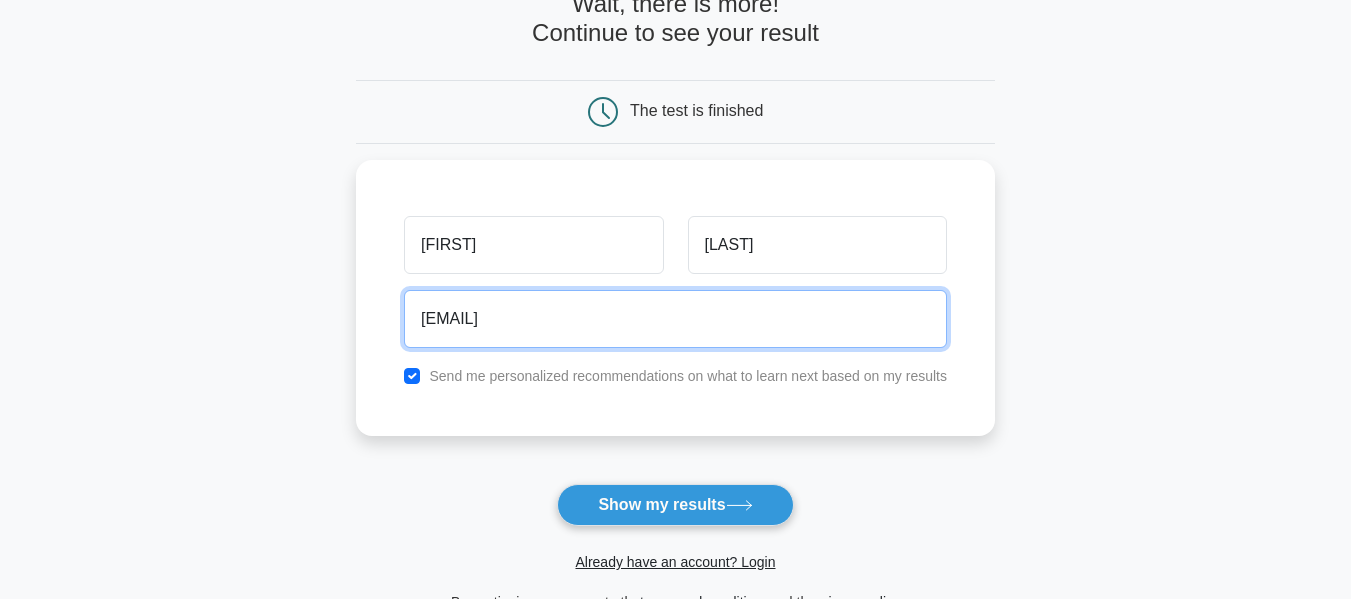 scroll, scrollTop: 300, scrollLeft: 0, axis: vertical 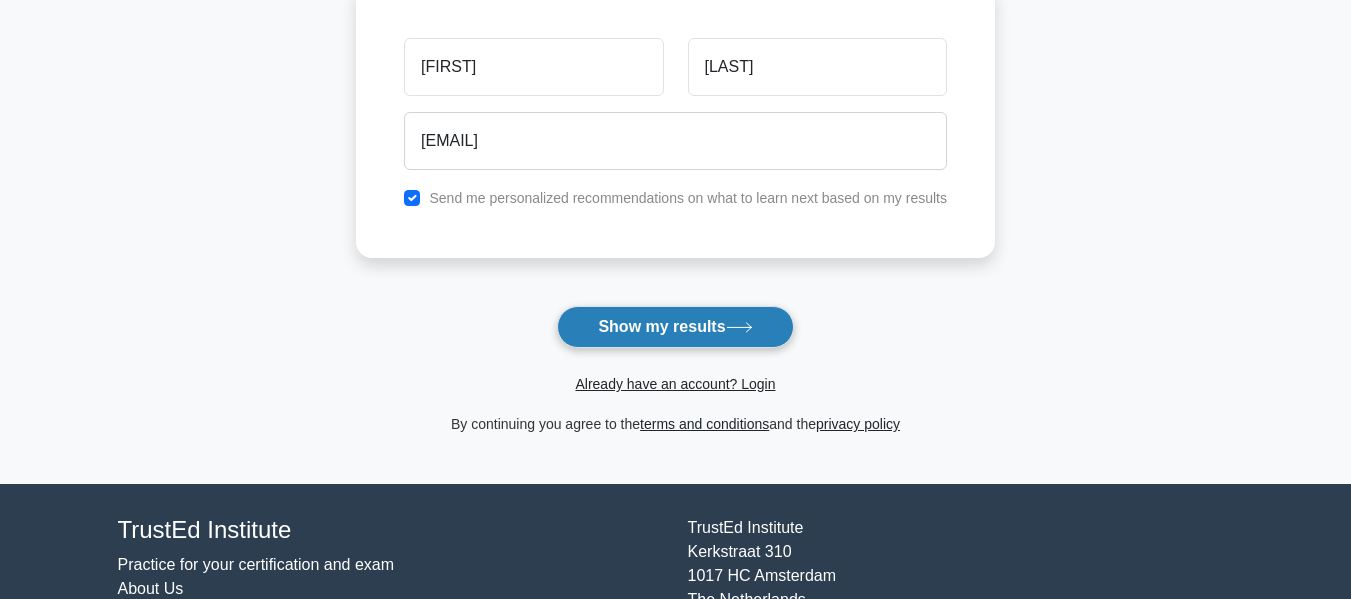 click on "Show my results" at bounding box center [675, 327] 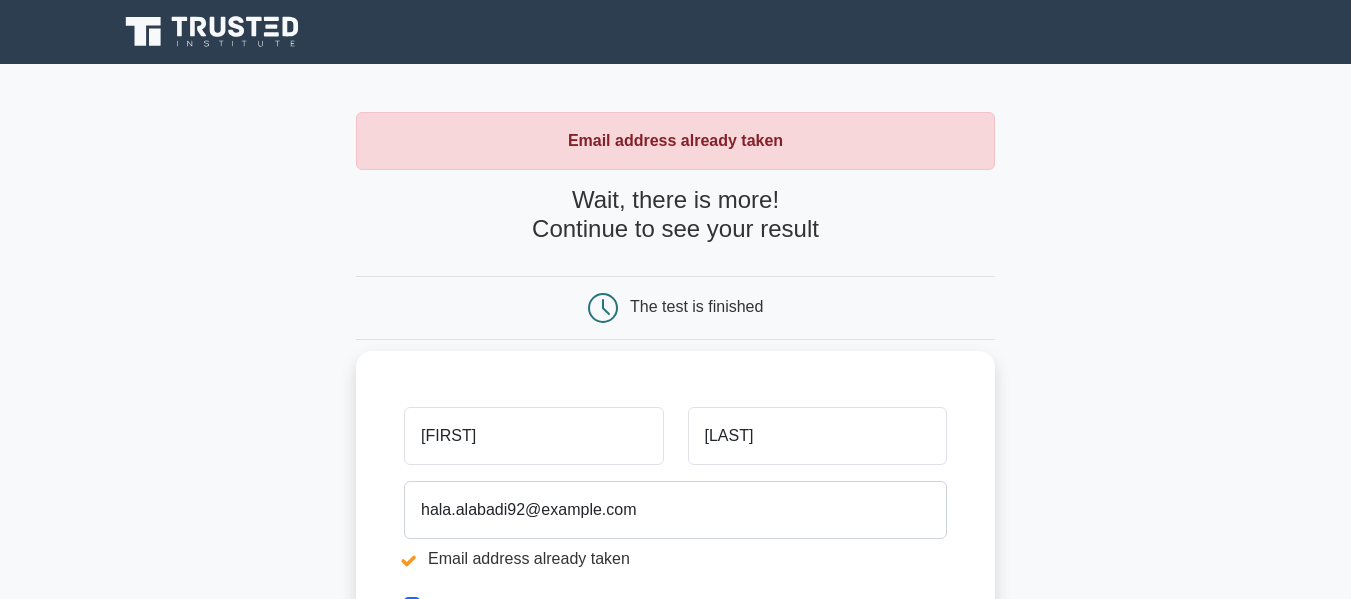 scroll, scrollTop: 0, scrollLeft: 0, axis: both 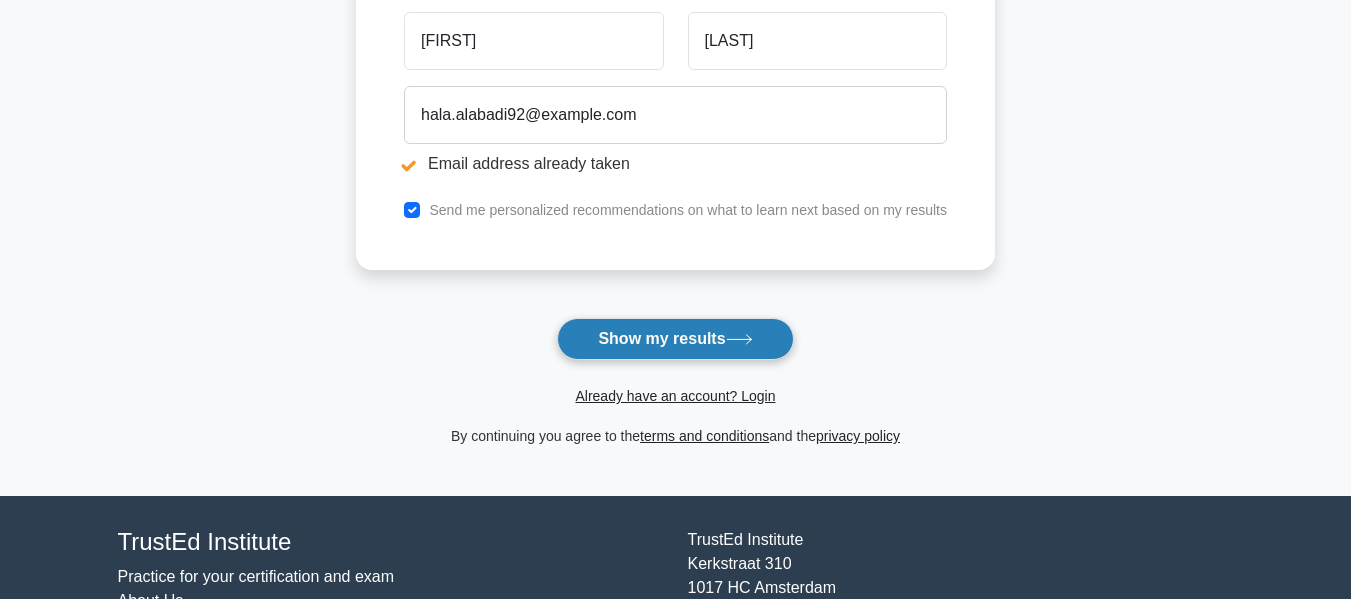 click on "Show my results" at bounding box center (675, 339) 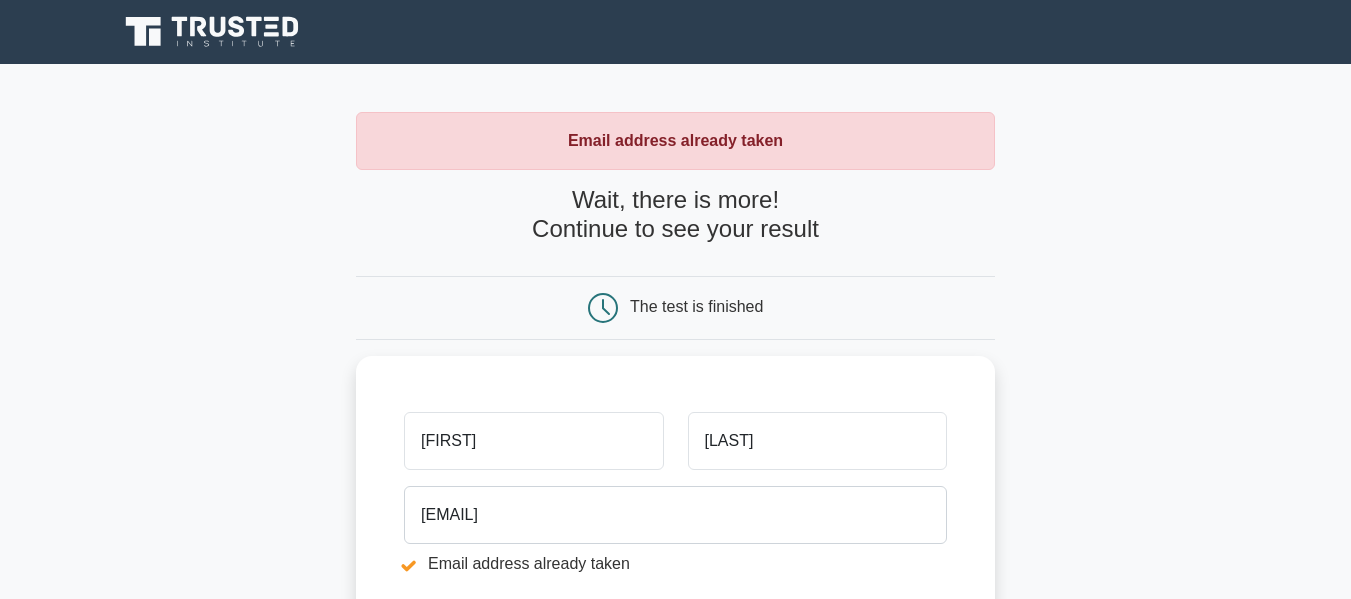 scroll, scrollTop: 0, scrollLeft: 0, axis: both 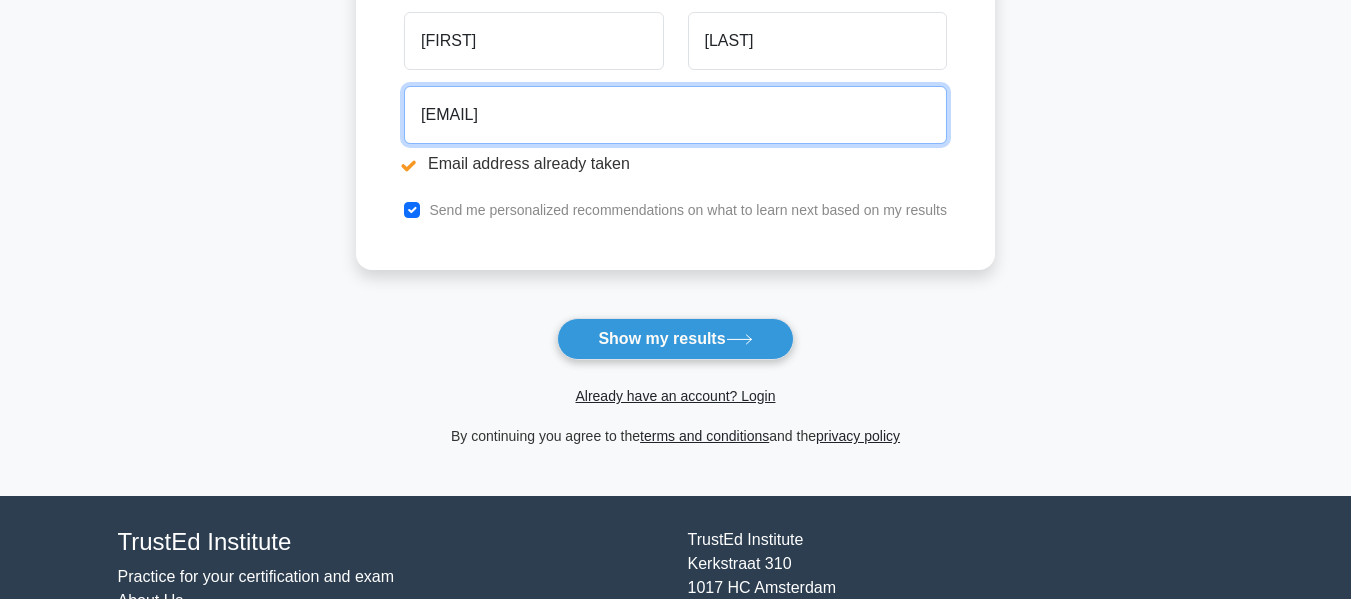 drag, startPoint x: 625, startPoint y: 109, endPoint x: 329, endPoint y: 102, distance: 296.08276 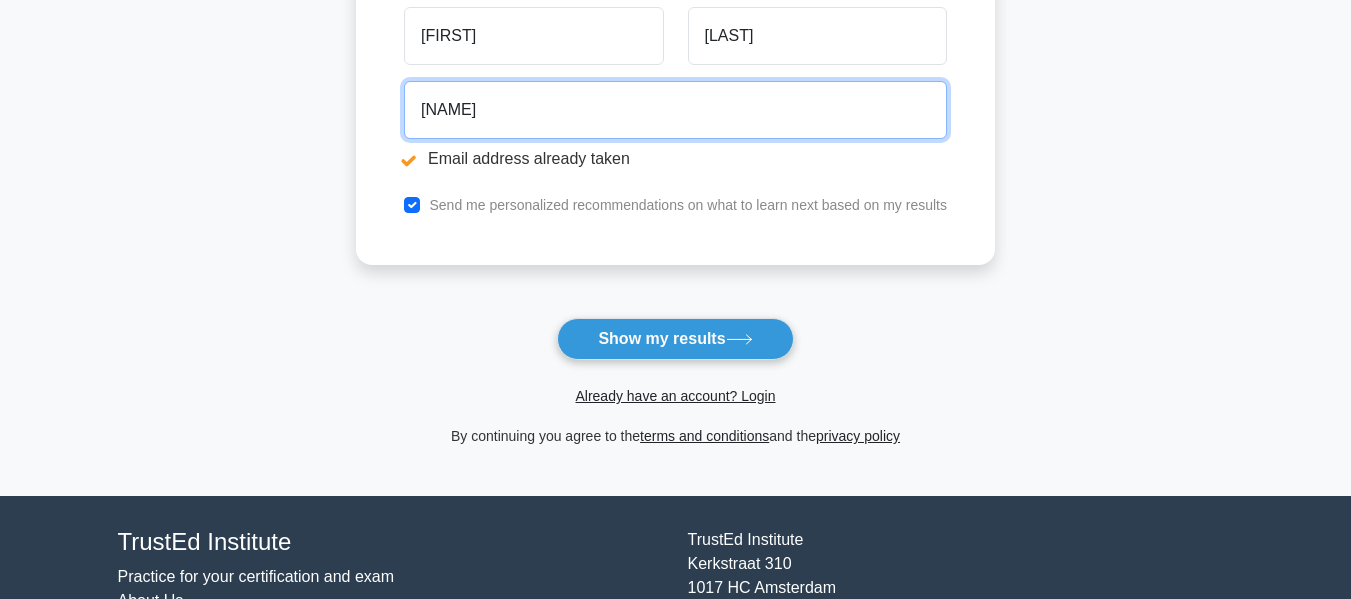 type on "halabadi@joreach.com" 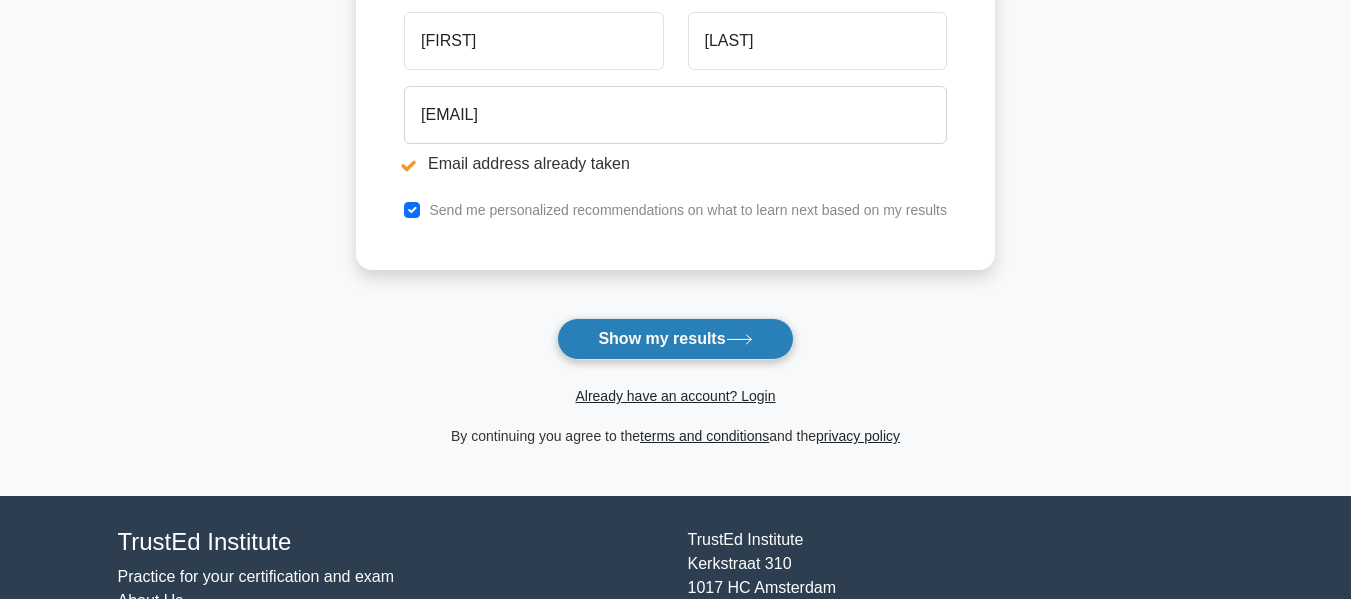 click on "Show my results" at bounding box center (675, 339) 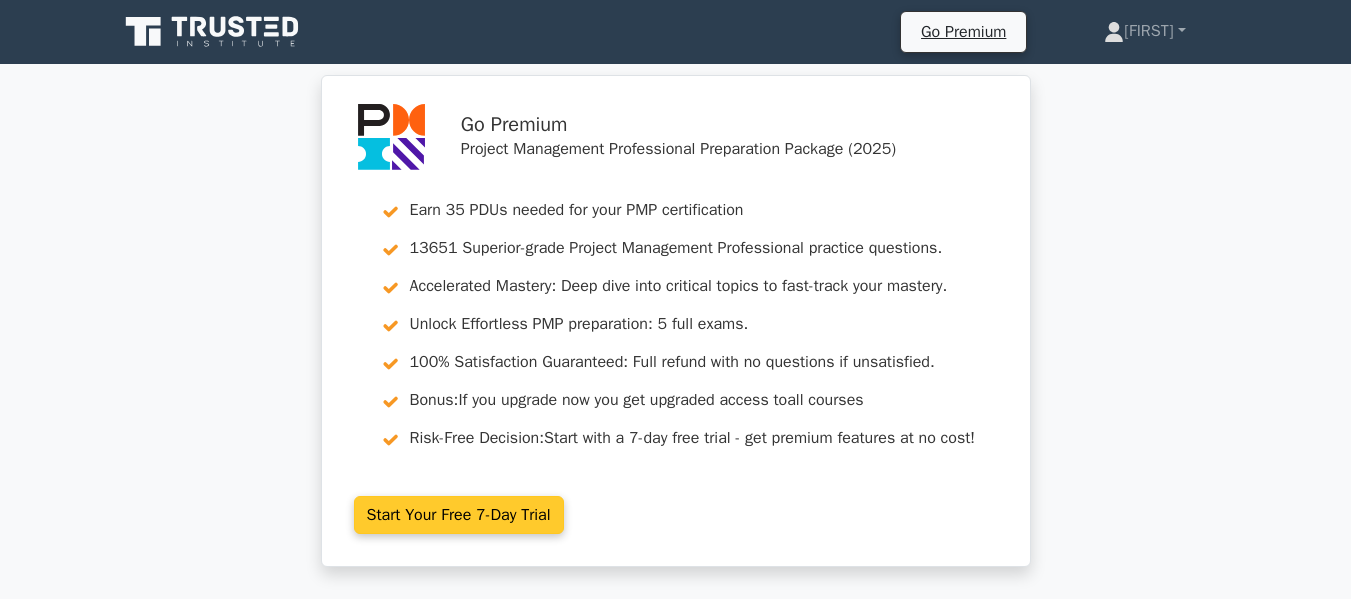 scroll, scrollTop: 0, scrollLeft: 0, axis: both 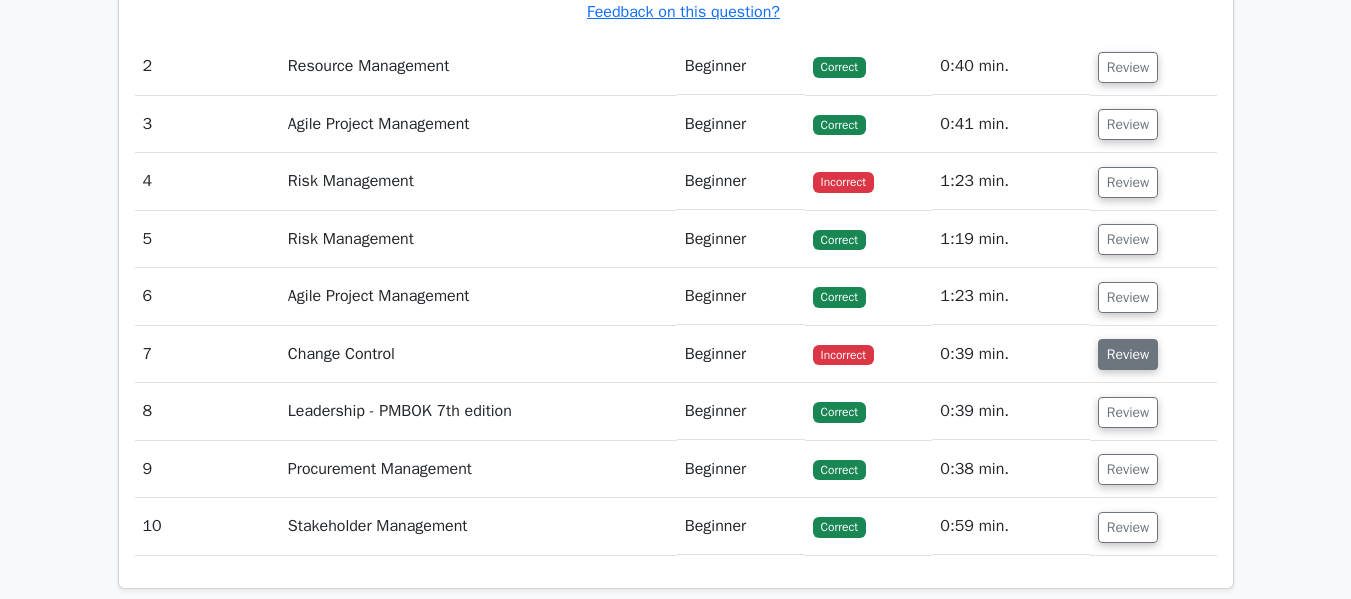 click on "Review" at bounding box center [1128, 354] 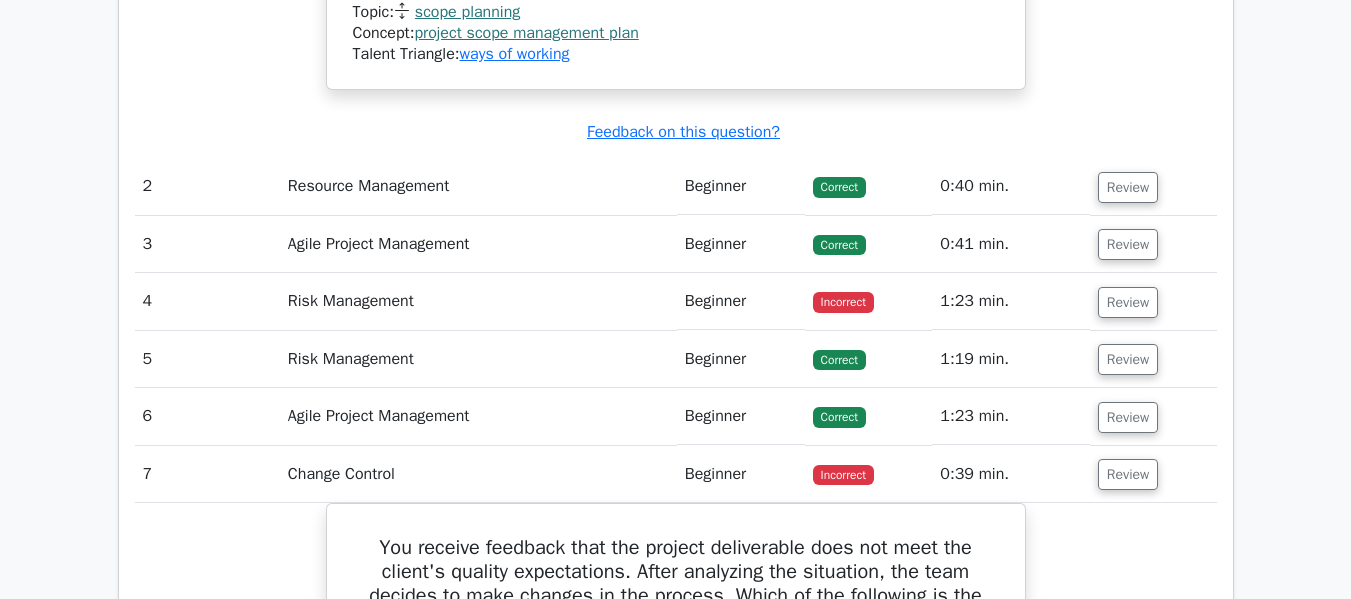 scroll, scrollTop: 2800, scrollLeft: 0, axis: vertical 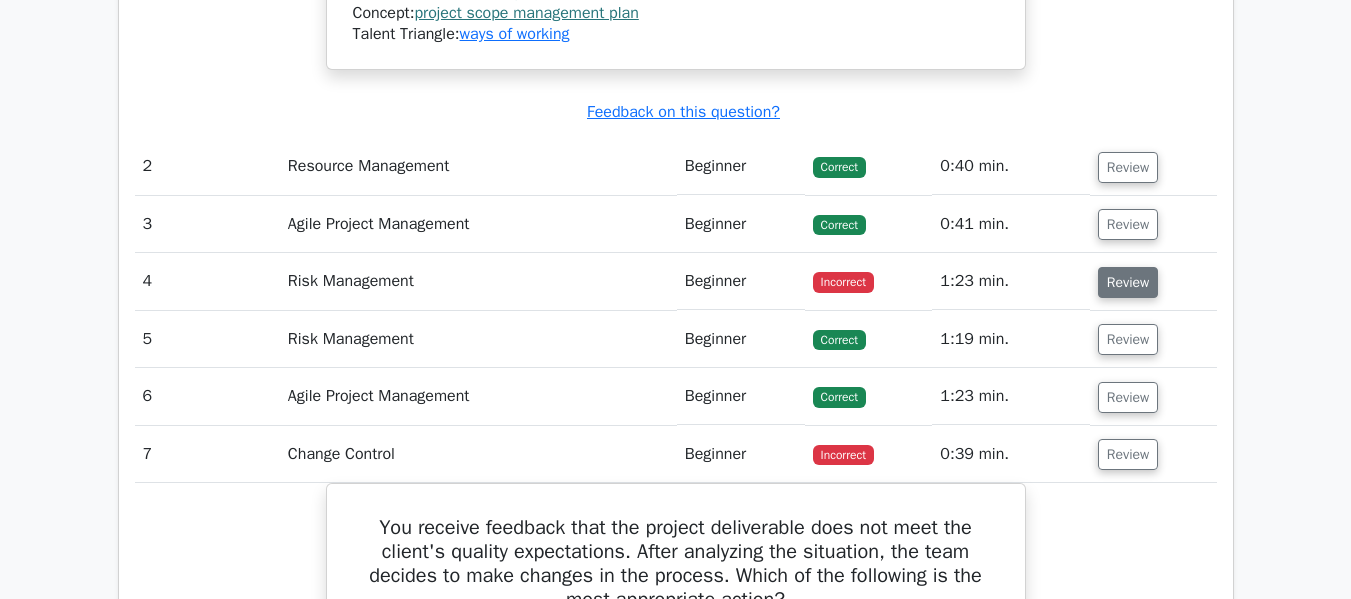 click on "Review" at bounding box center (1128, 282) 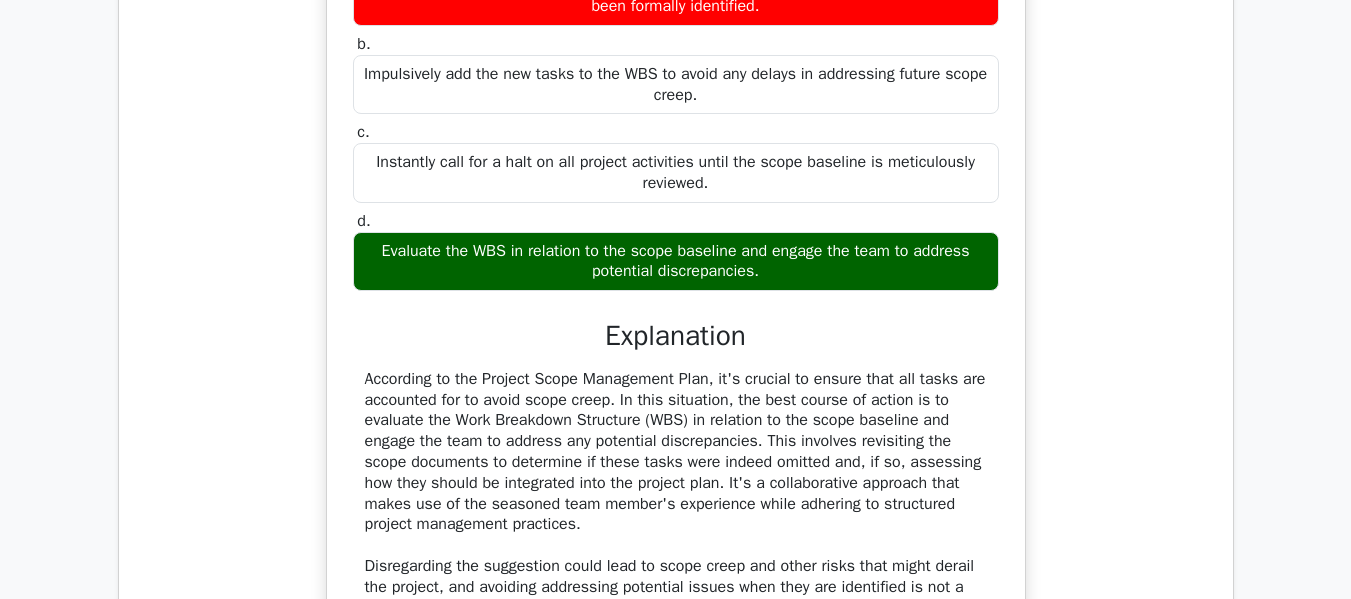 scroll, scrollTop: 1700, scrollLeft: 0, axis: vertical 